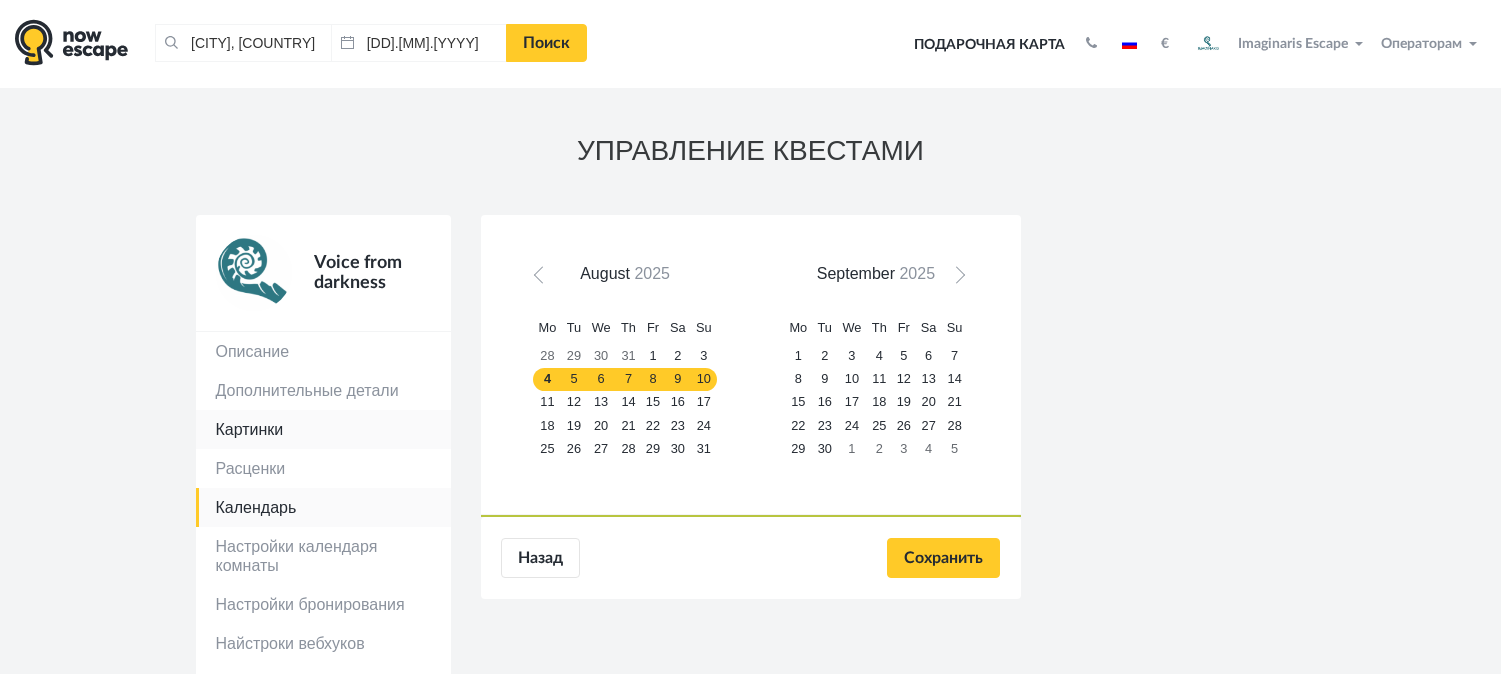 scroll, scrollTop: 96, scrollLeft: 0, axis: vertical 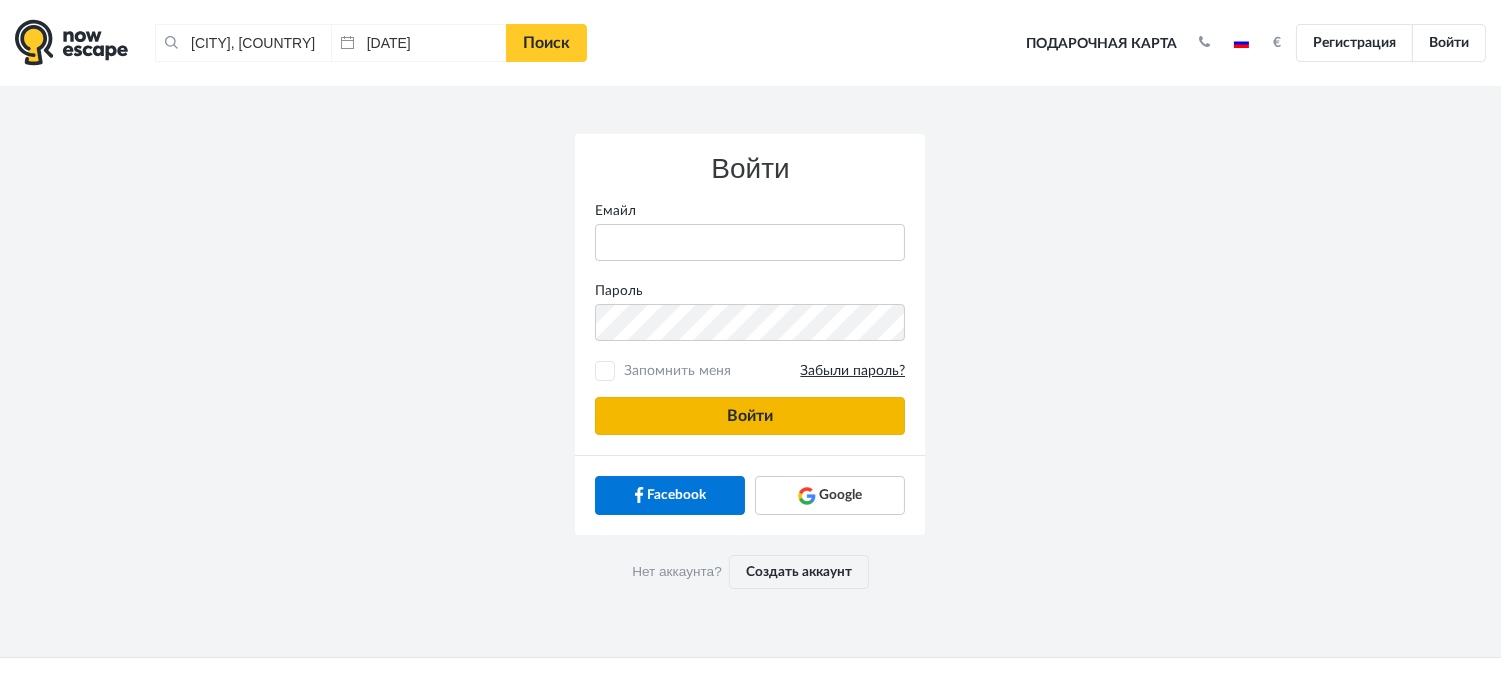 type on "[EMAIL]" 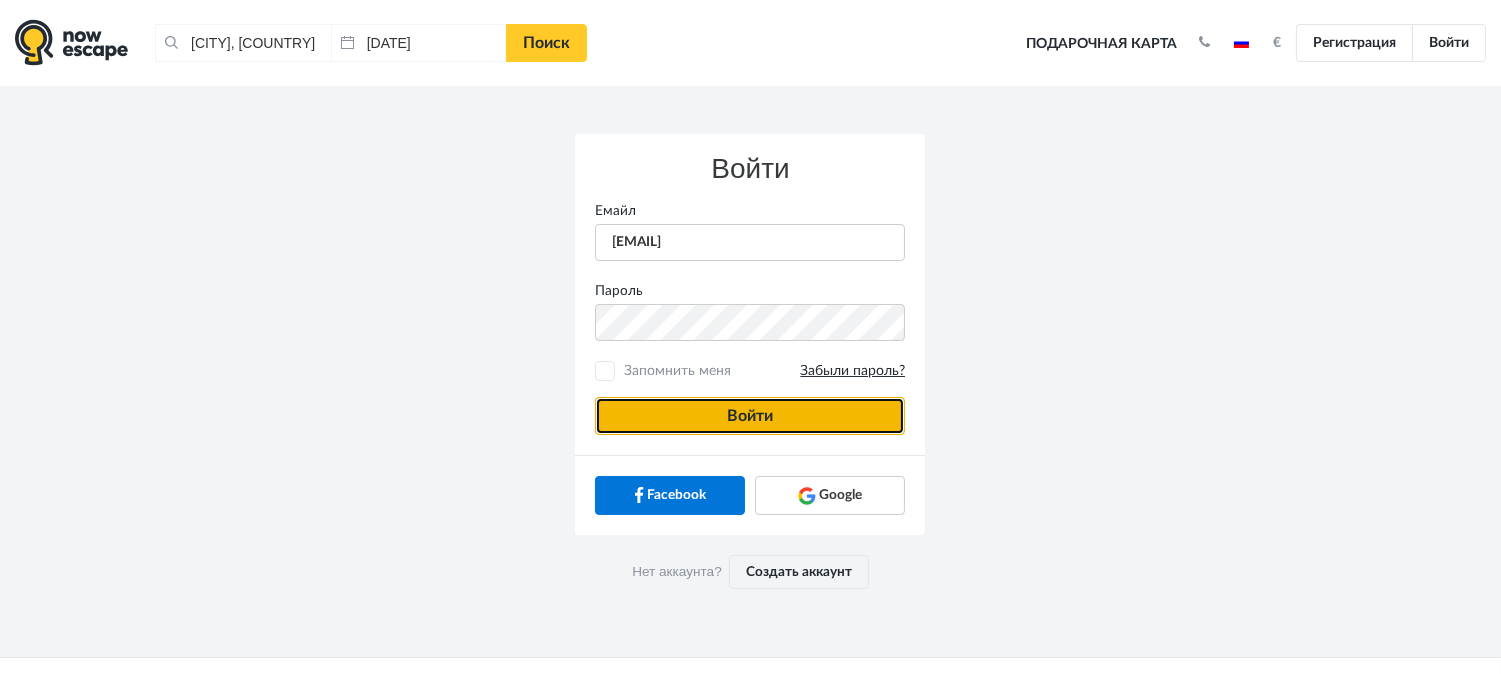 click on "Войти" at bounding box center (750, 416) 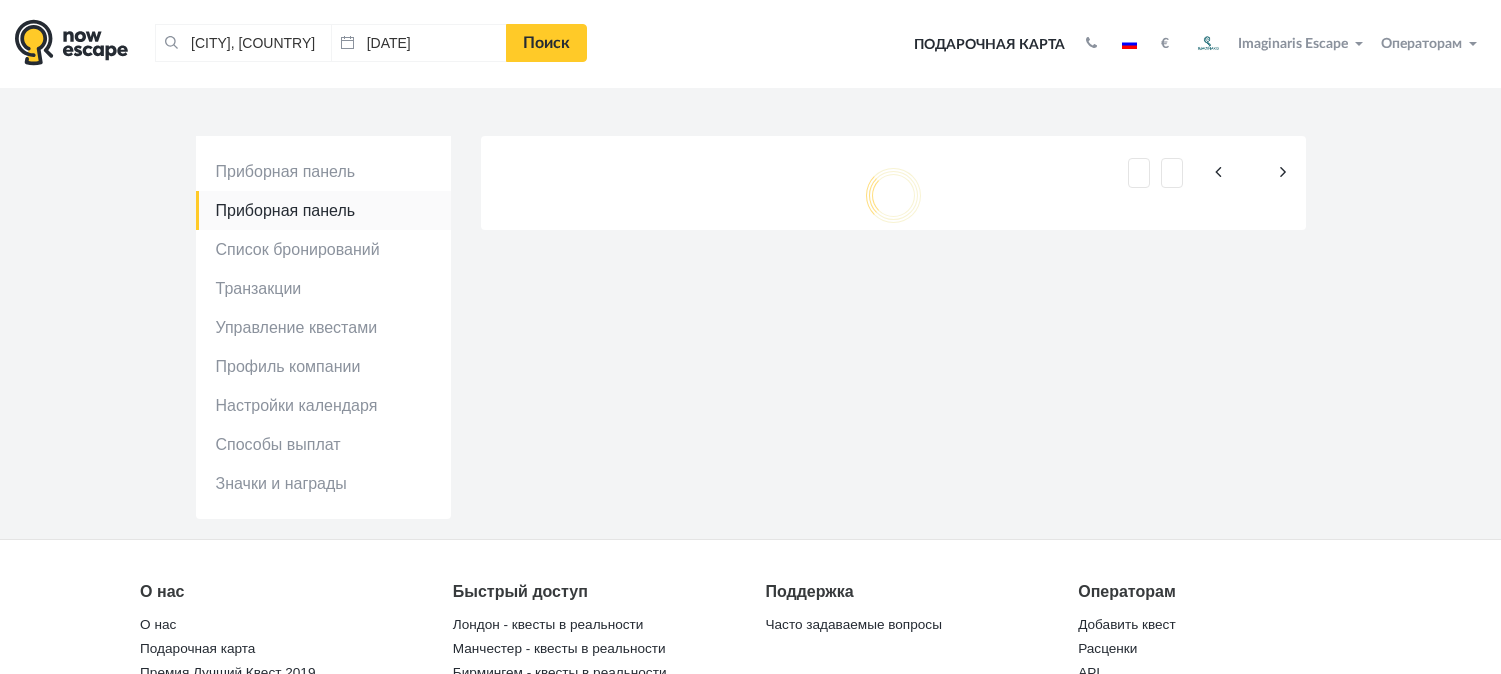 scroll, scrollTop: 0, scrollLeft: 0, axis: both 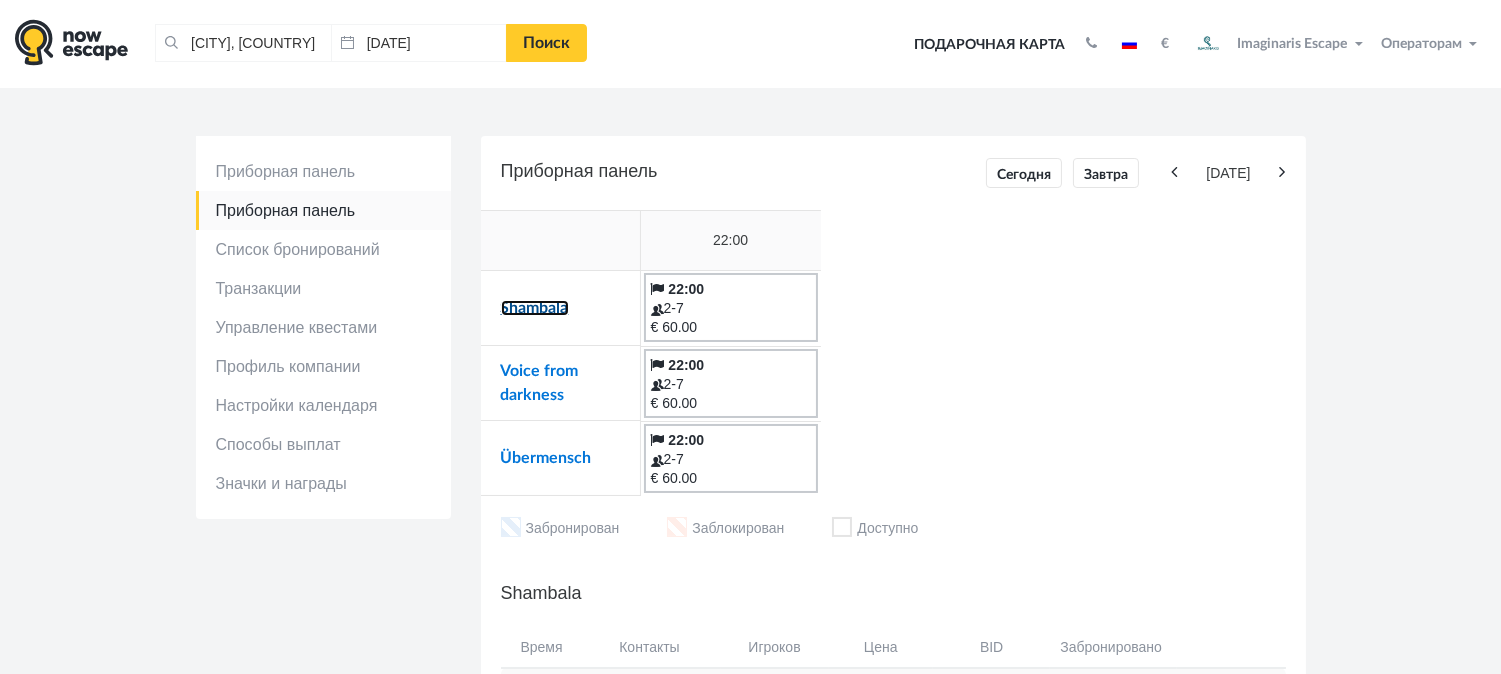 click on "Shambala" at bounding box center [535, 308] 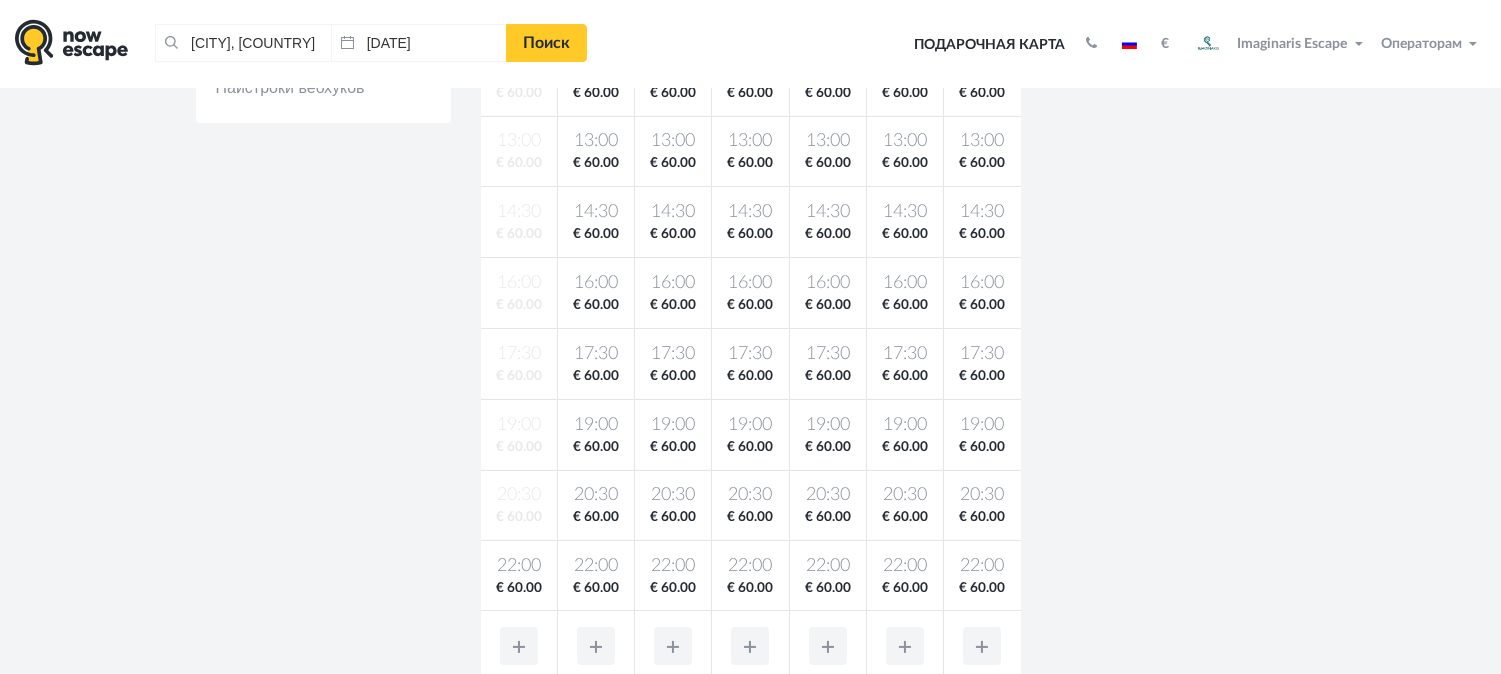 scroll, scrollTop: 570, scrollLeft: 0, axis: vertical 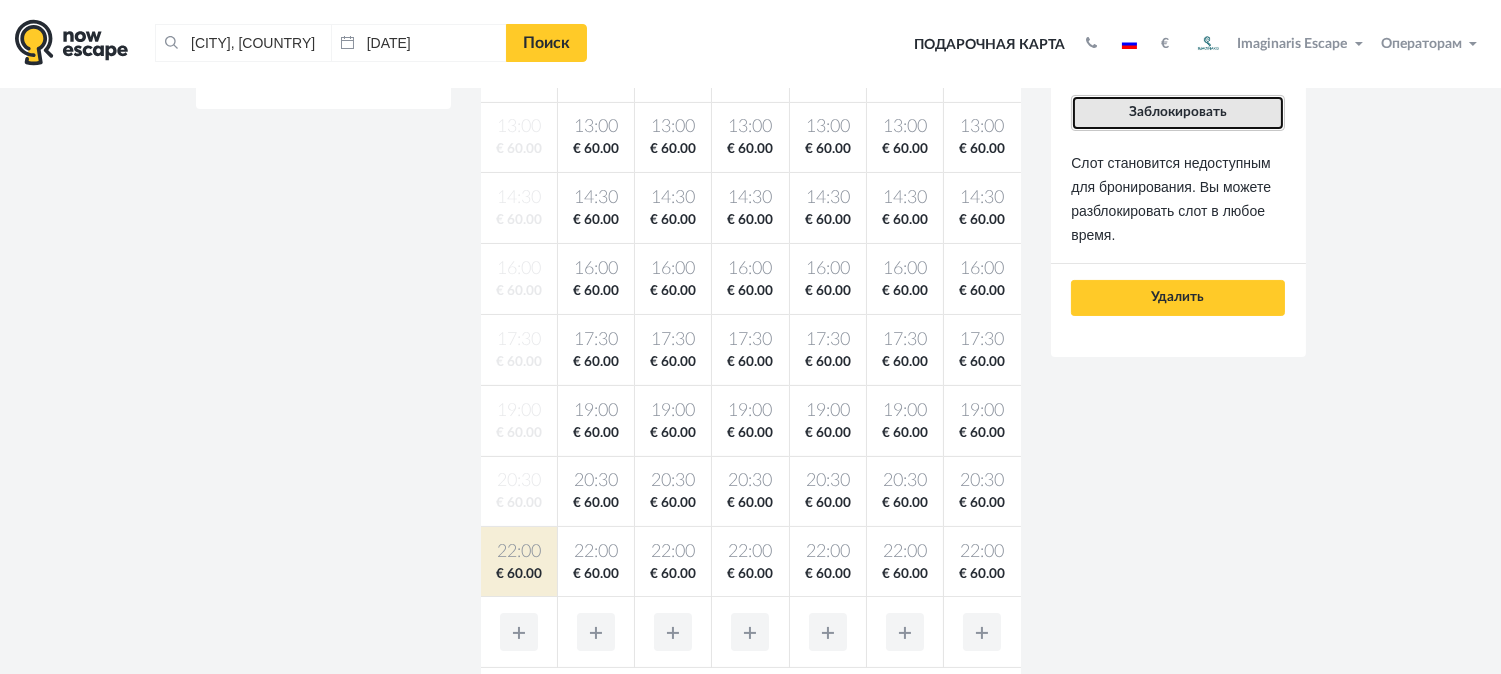 click on "Заблокировать" at bounding box center [1178, 112] 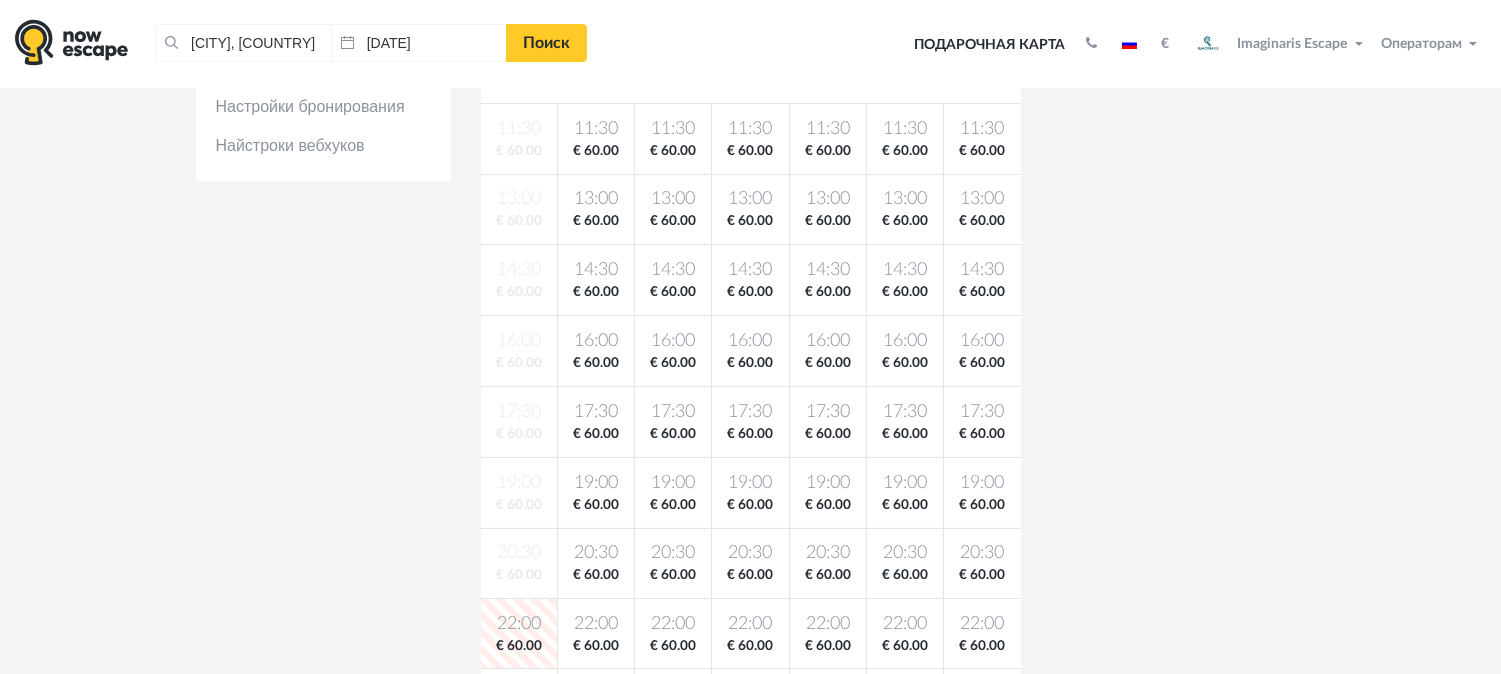 scroll, scrollTop: 492, scrollLeft: 0, axis: vertical 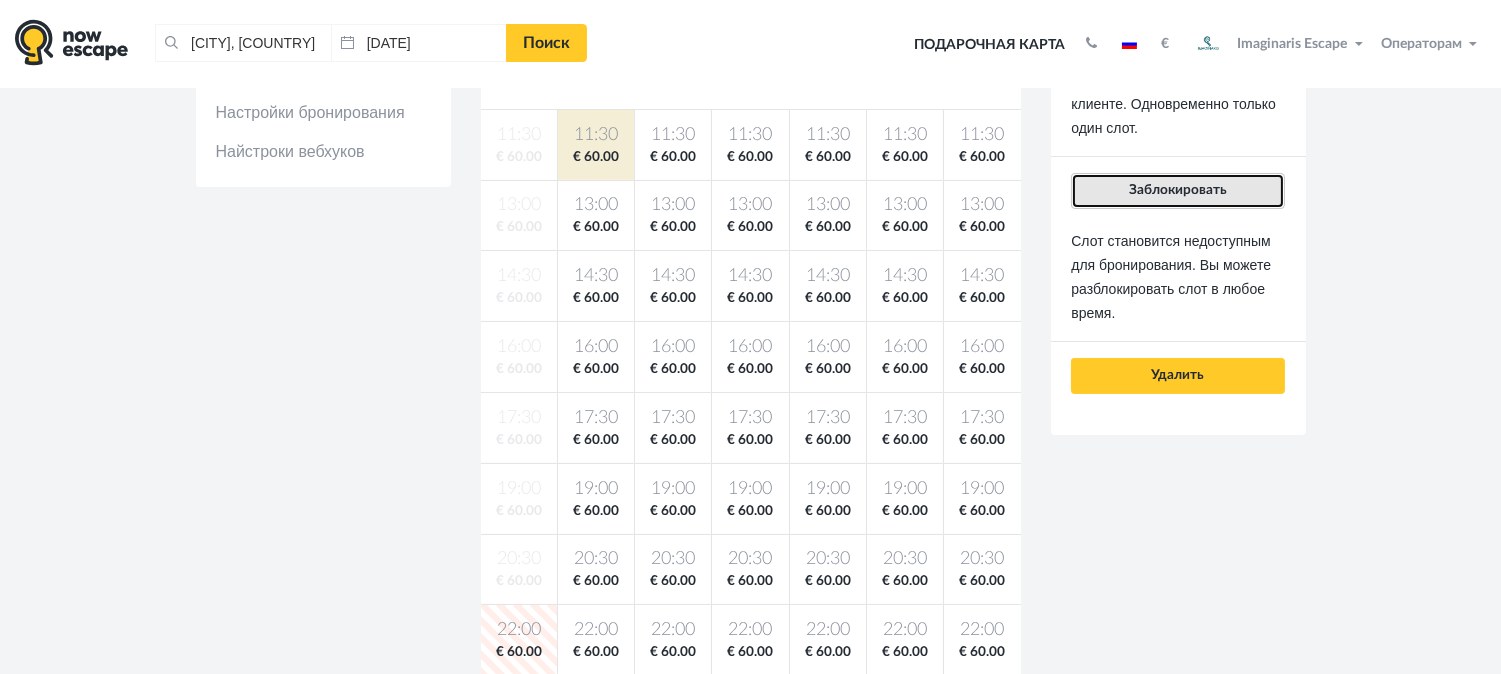 click on "Заблокировать" at bounding box center (1178, 190) 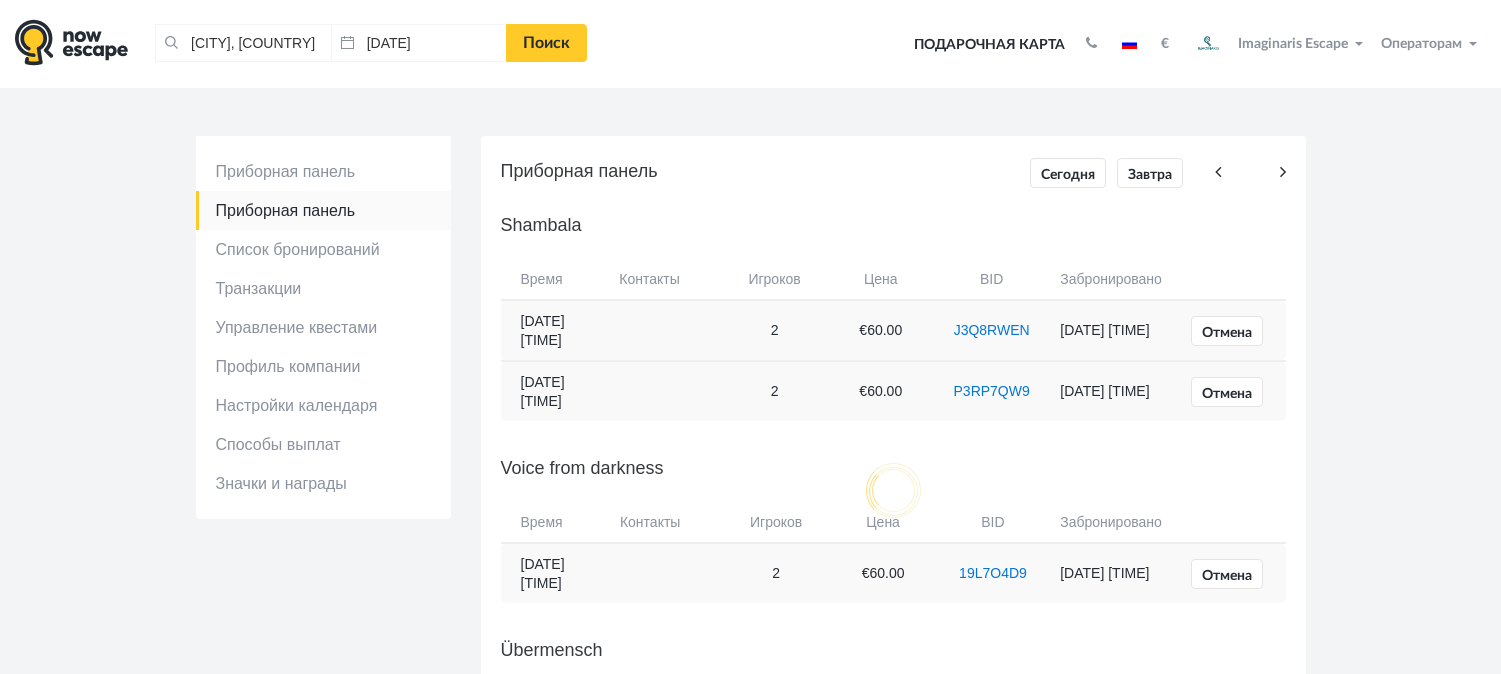 scroll, scrollTop: 0, scrollLeft: 0, axis: both 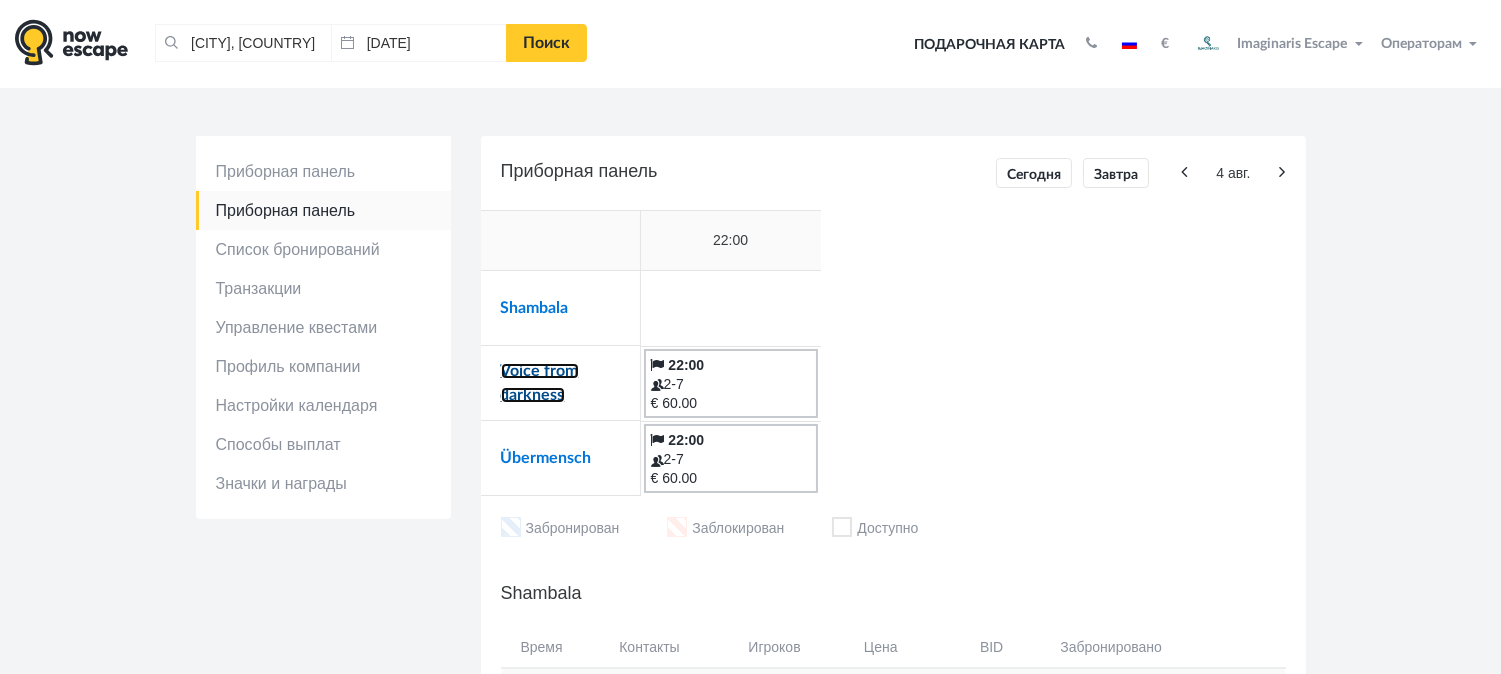 click on "Voice from darkness" at bounding box center (540, 383) 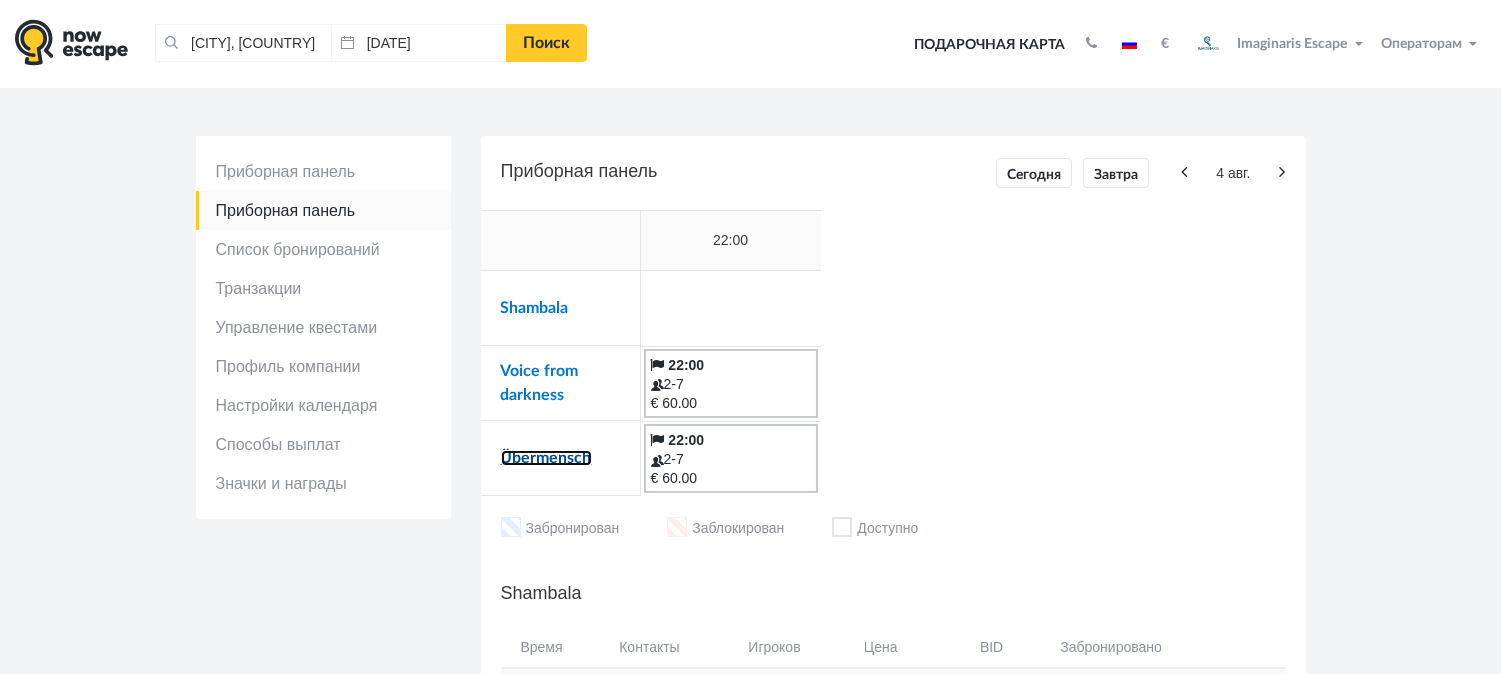 click on "Übermensch" at bounding box center [546, 458] 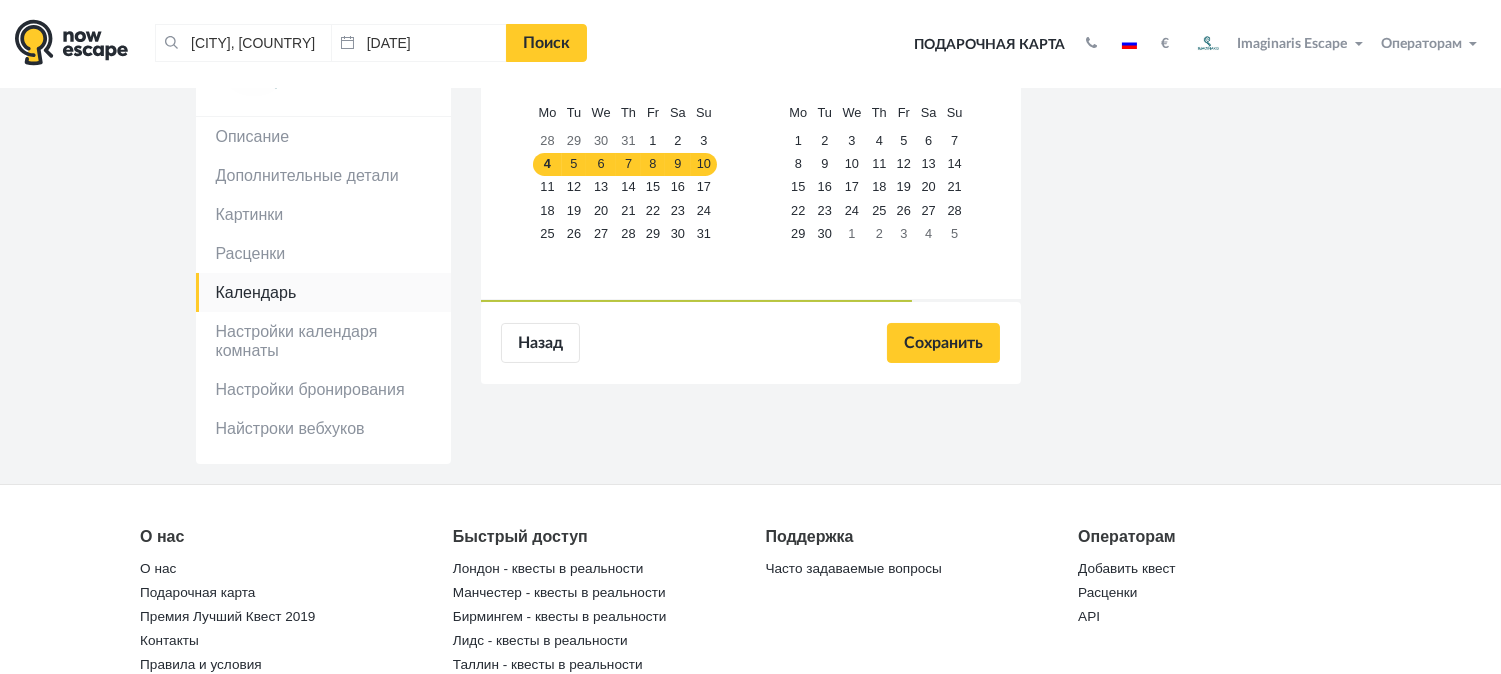 scroll, scrollTop: 218, scrollLeft: 0, axis: vertical 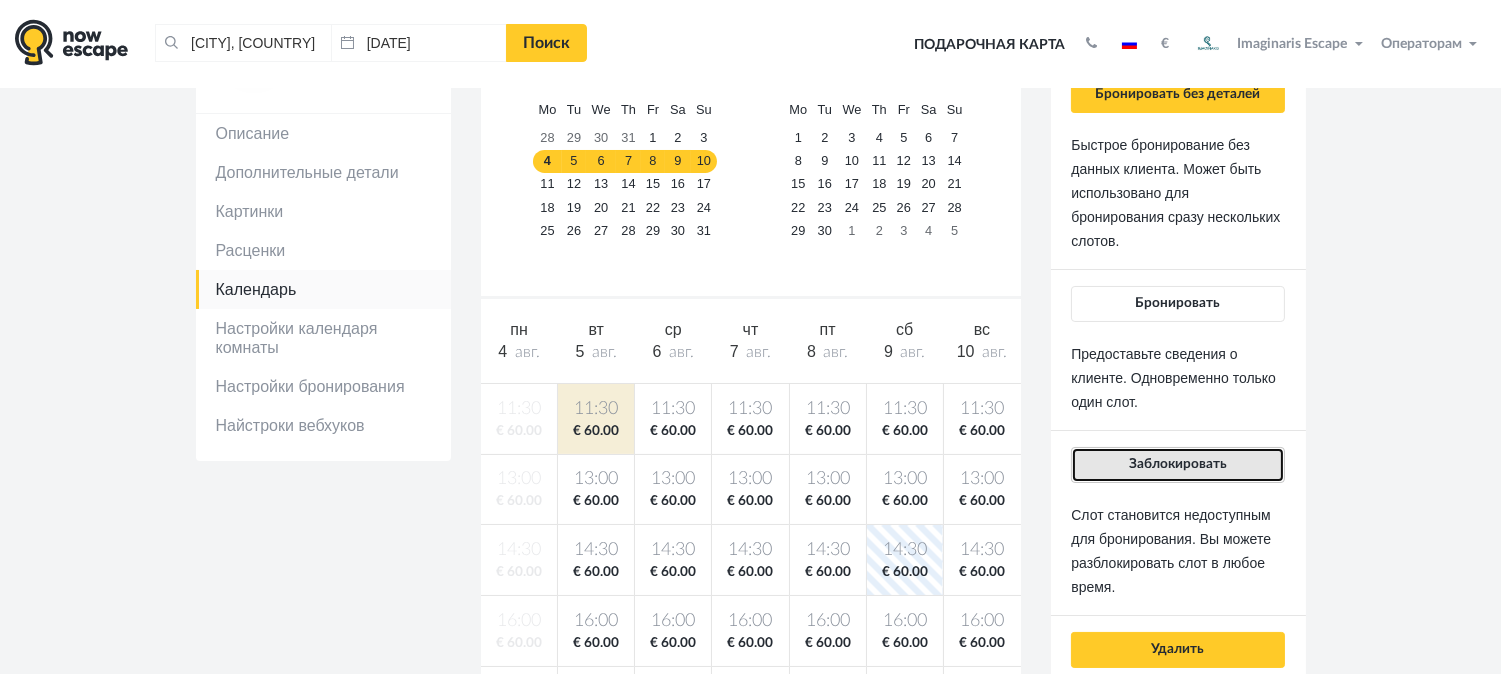 click on "Заблокировать" at bounding box center [1178, 464] 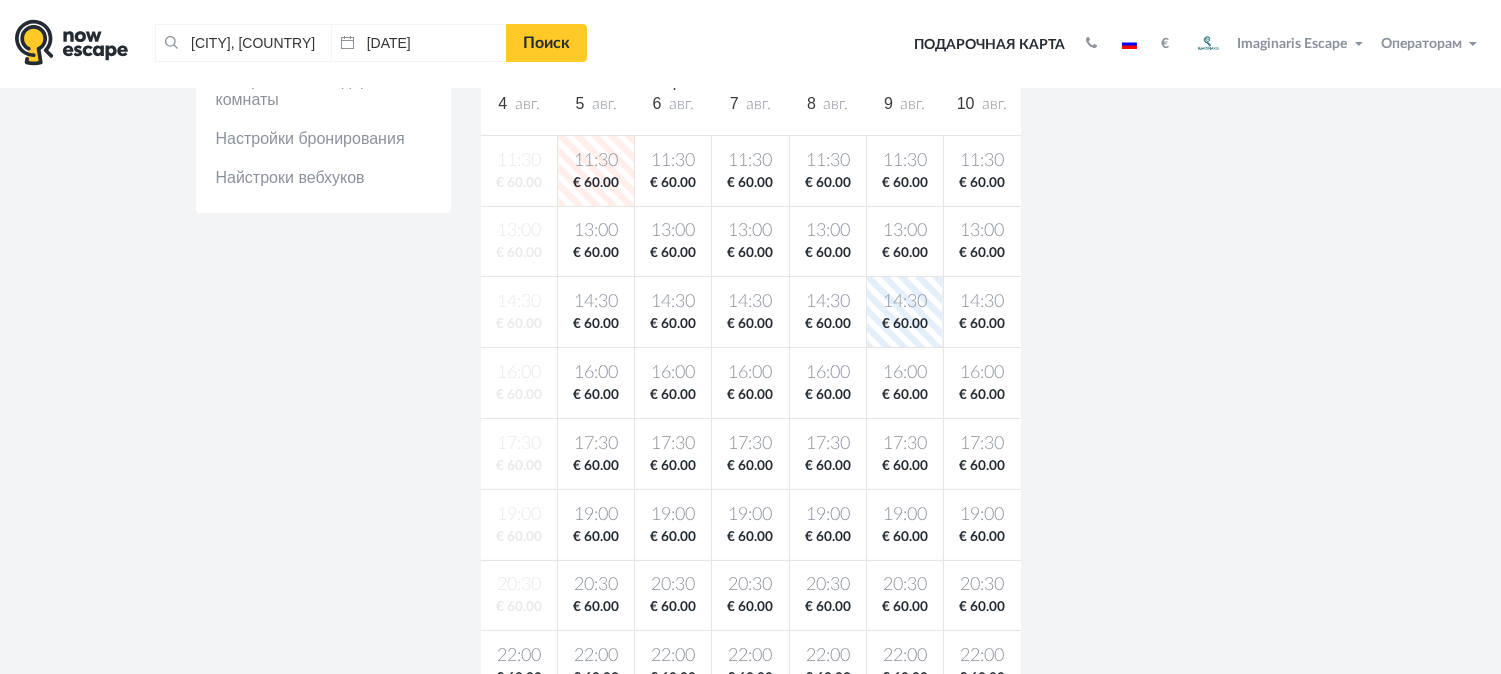 scroll, scrollTop: 477, scrollLeft: 0, axis: vertical 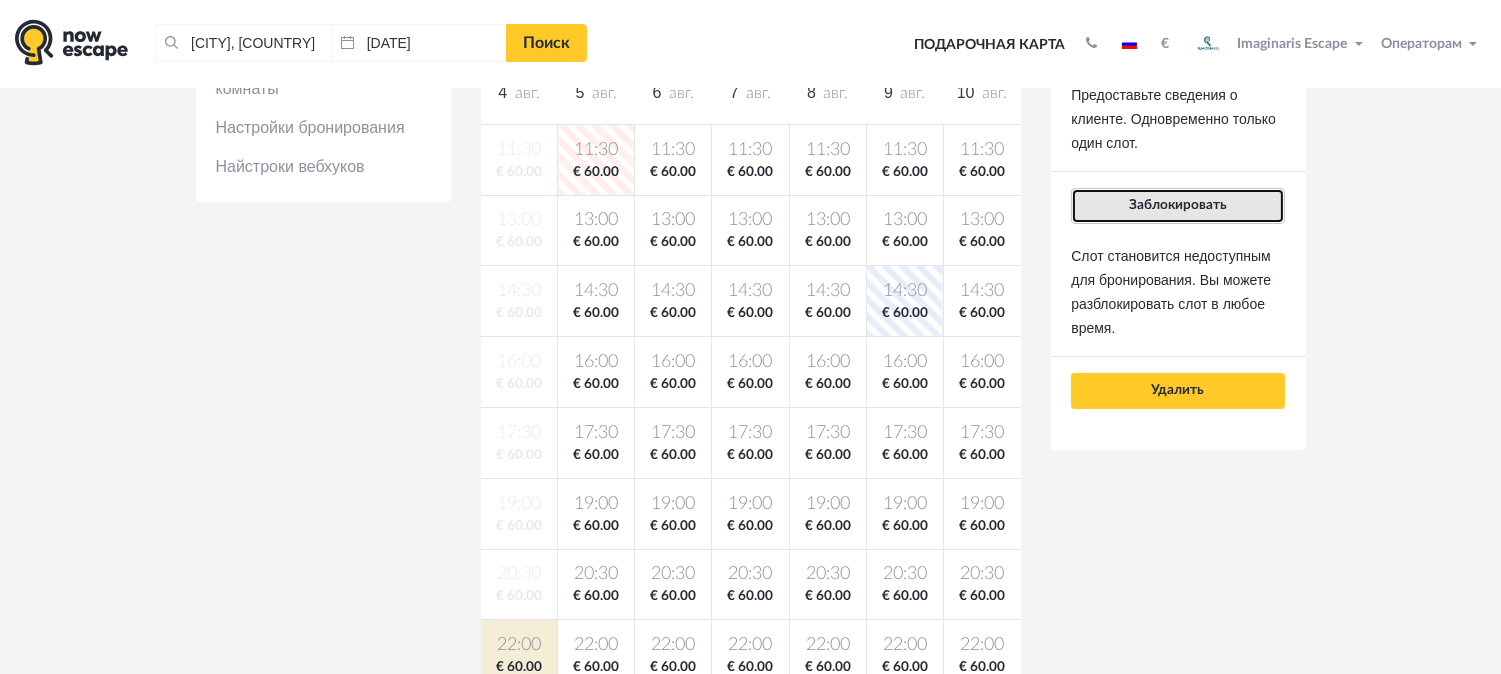 click on "Заблокировать" at bounding box center (1178, 205) 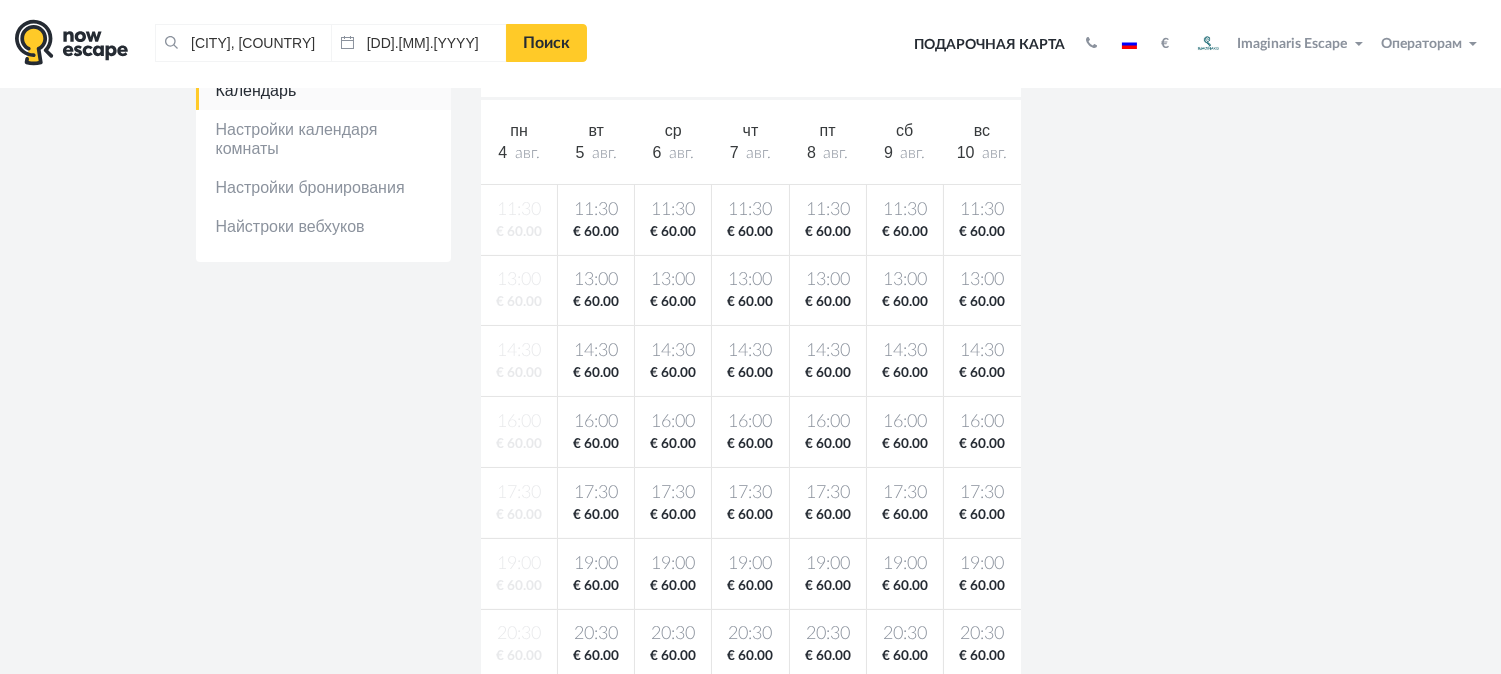 scroll, scrollTop: 425, scrollLeft: 0, axis: vertical 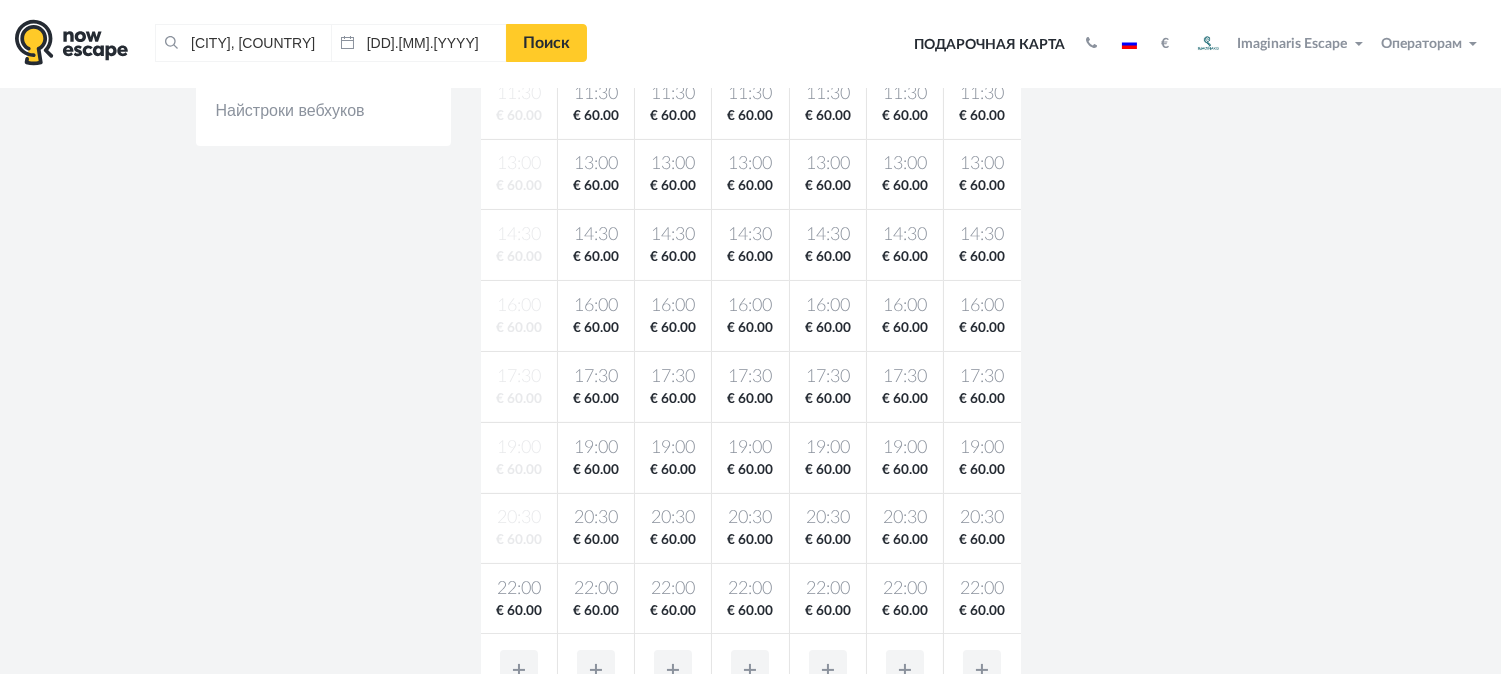 drag, startPoint x: 1026, startPoint y: 297, endPoint x: 475, endPoint y: 575, distance: 617.1588 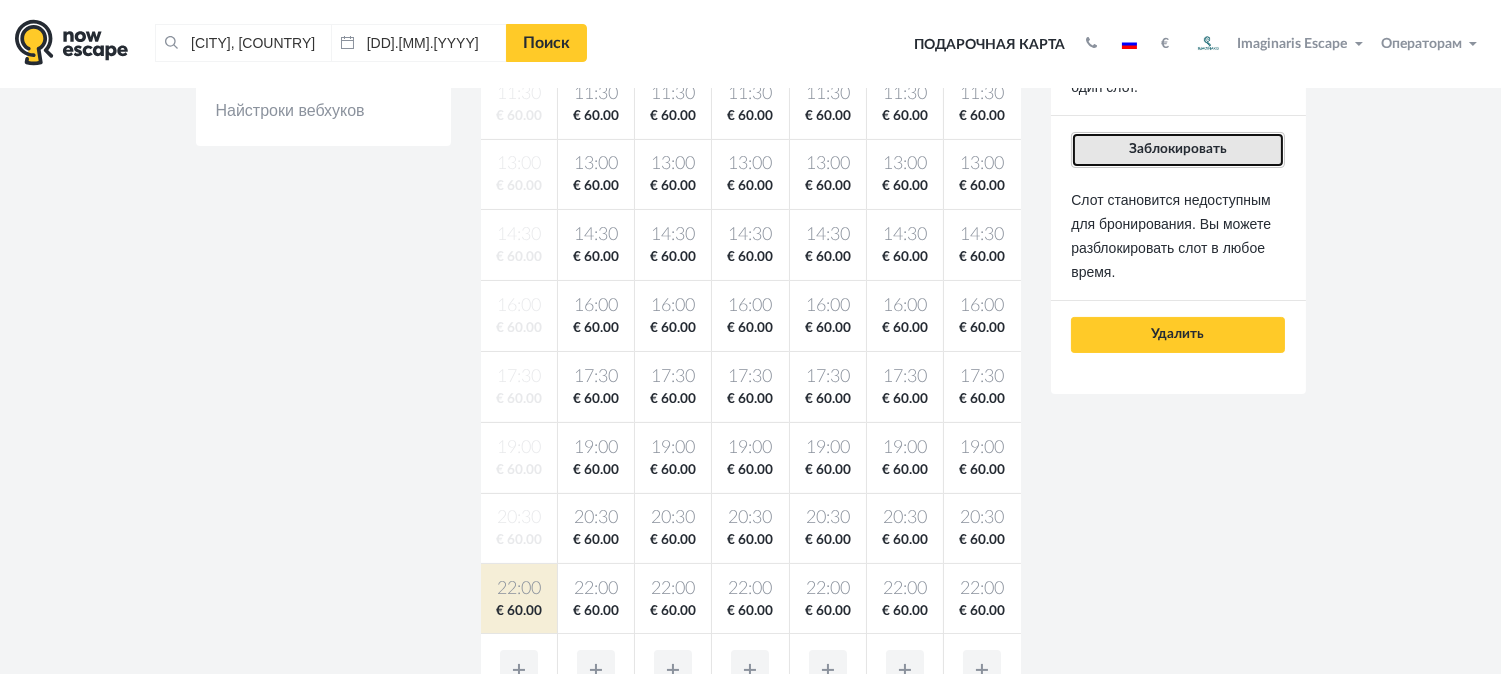 click on "Заблокировать" at bounding box center (1178, 149) 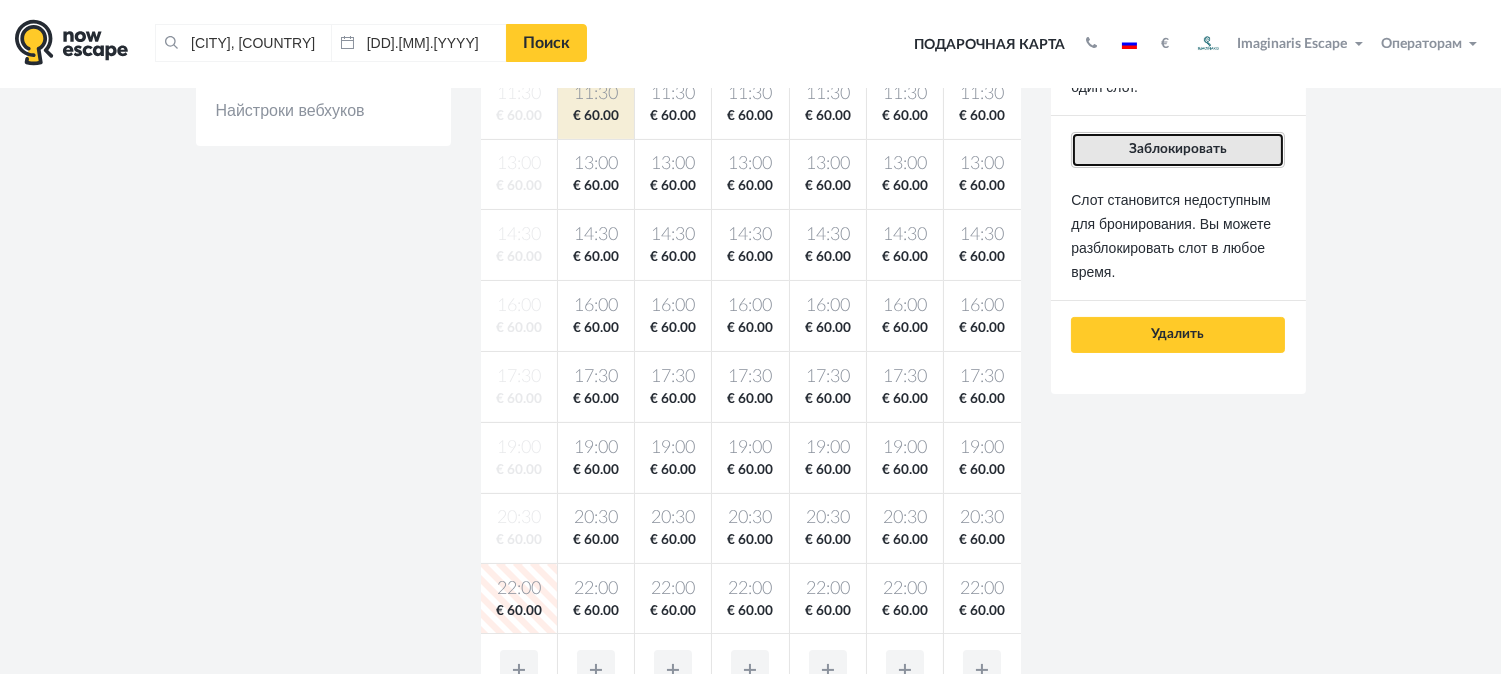 click on "Заблокировать" at bounding box center [1177, 150] 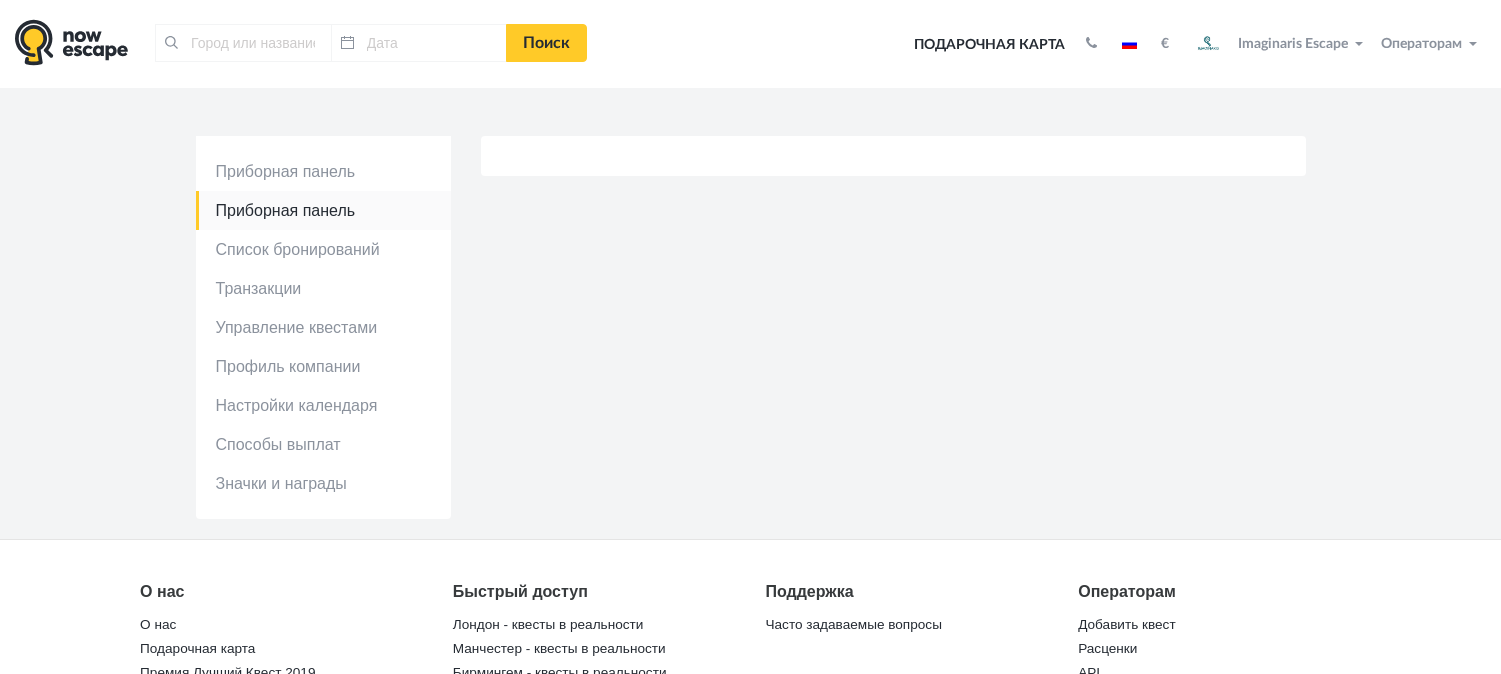 type on "[CITY], [COUNTRY]" 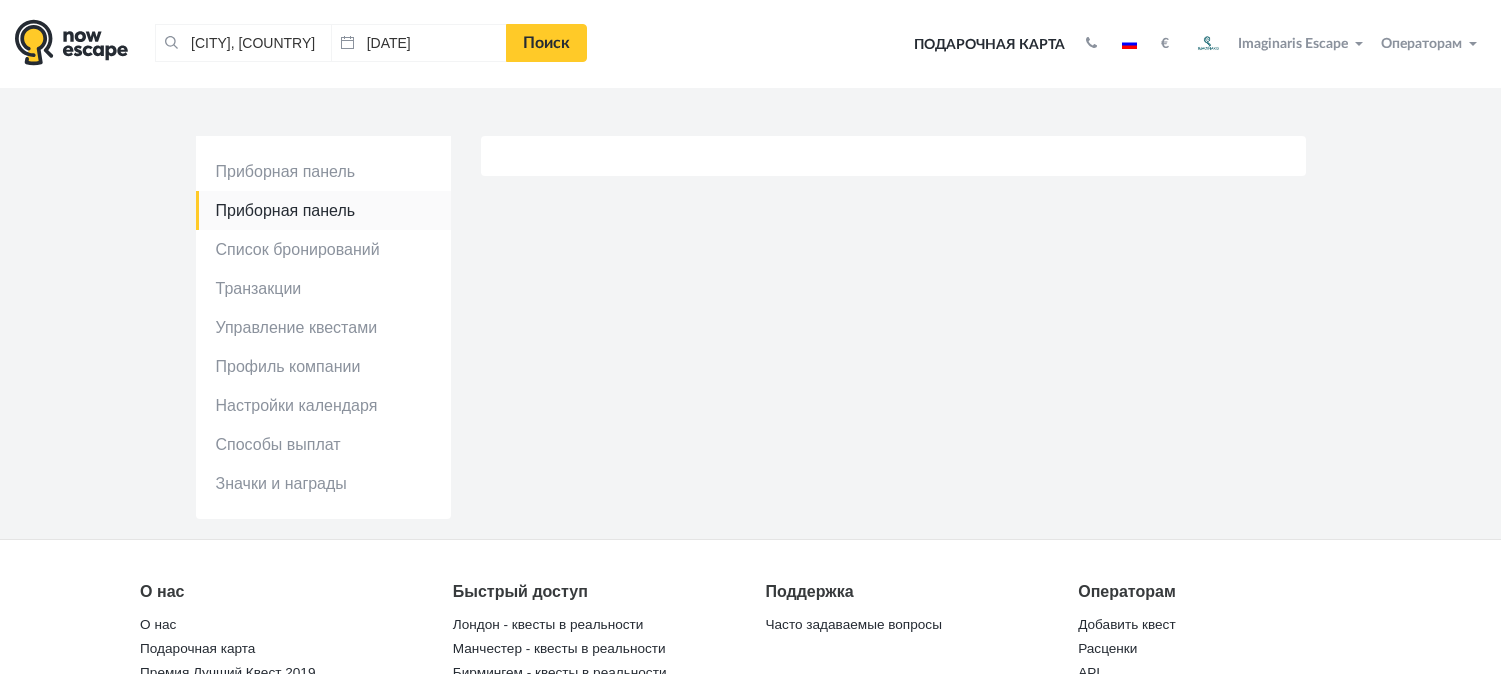 scroll, scrollTop: 0, scrollLeft: 0, axis: both 